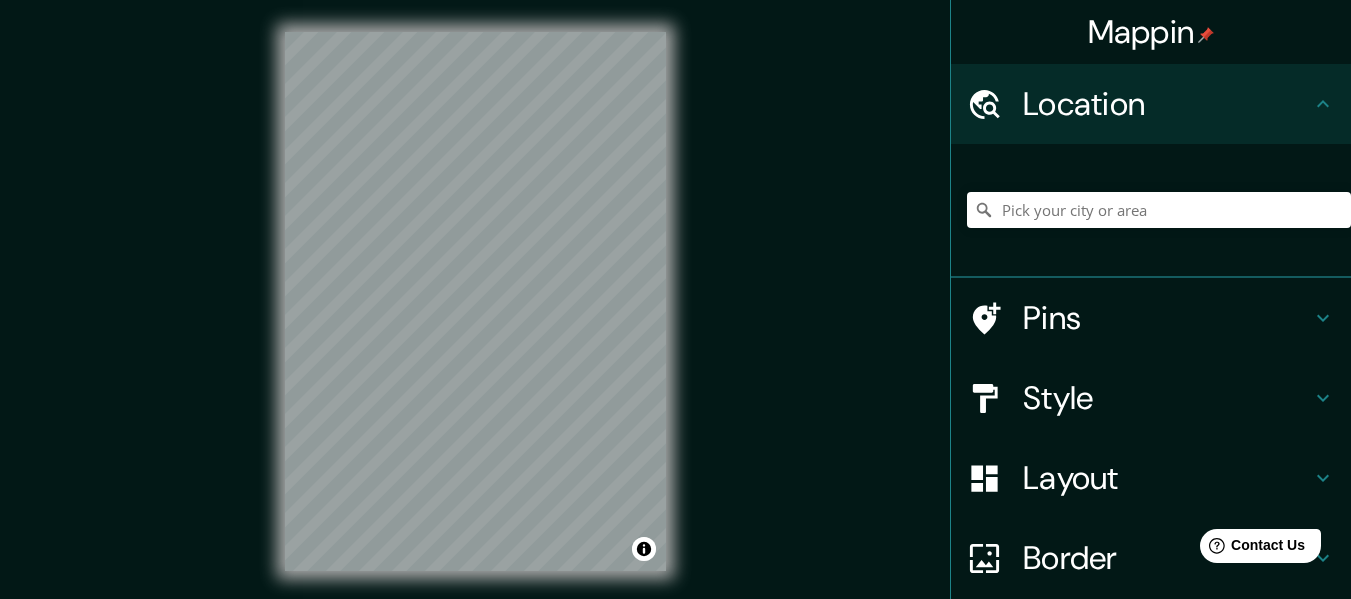 scroll, scrollTop: 0, scrollLeft: 0, axis: both 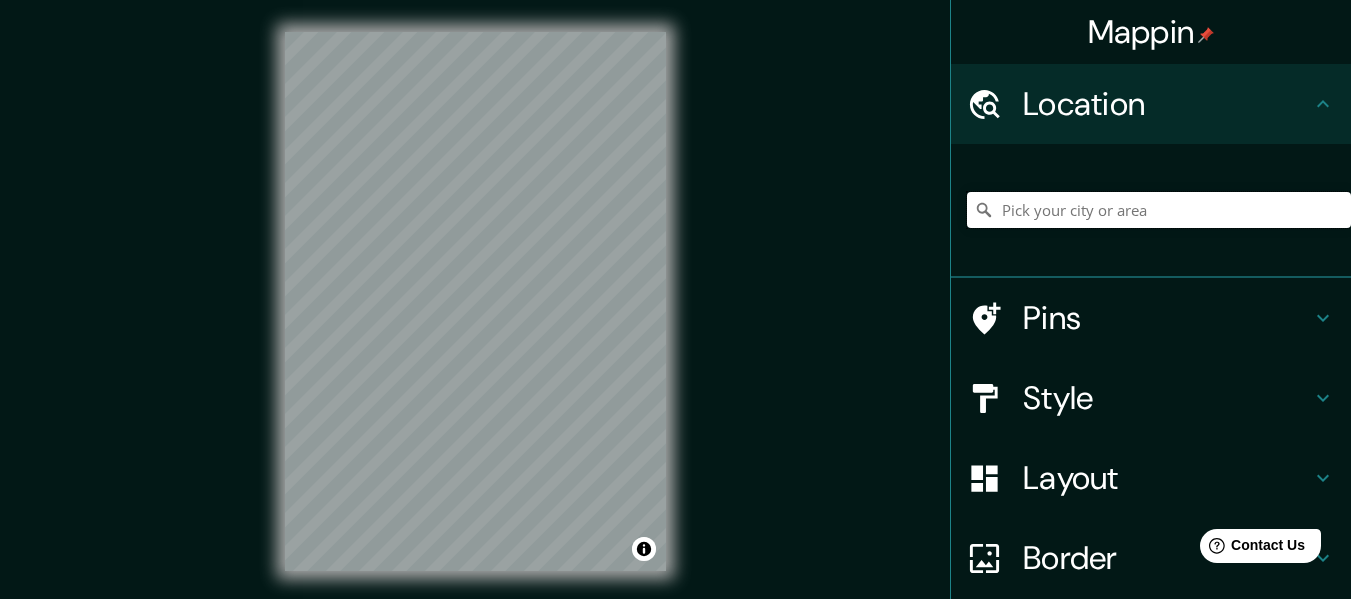 click at bounding box center (1159, 210) 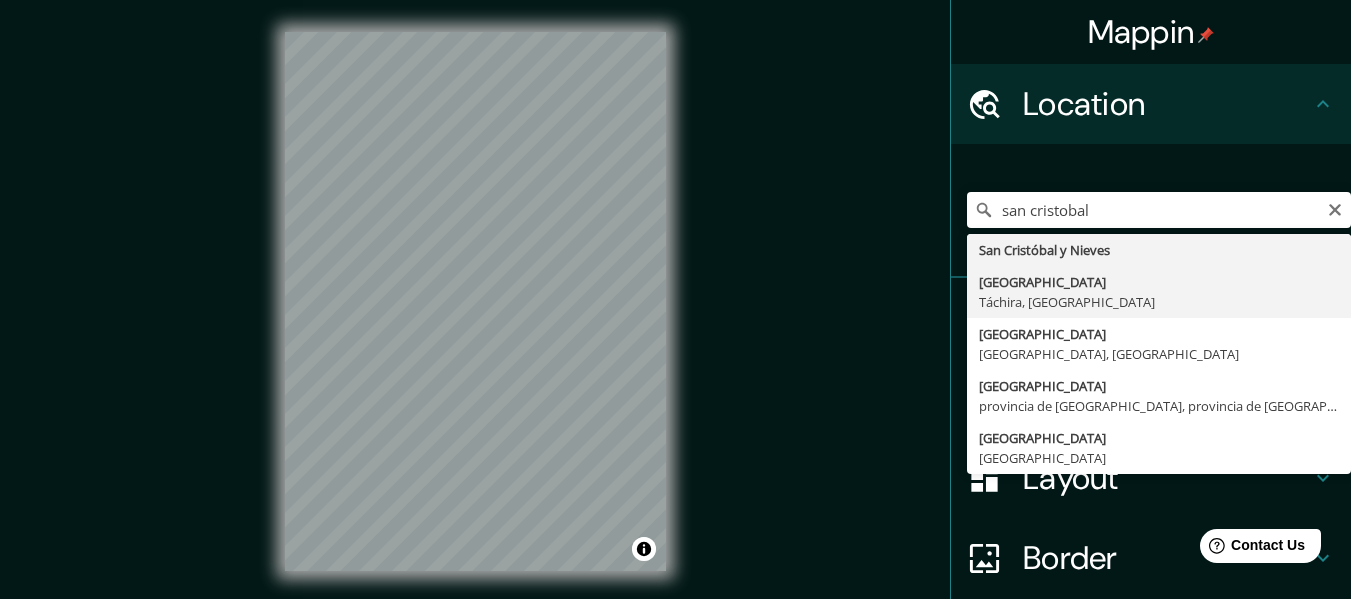 type on "San Cristóbal, [GEOGRAPHIC_DATA], [GEOGRAPHIC_DATA]" 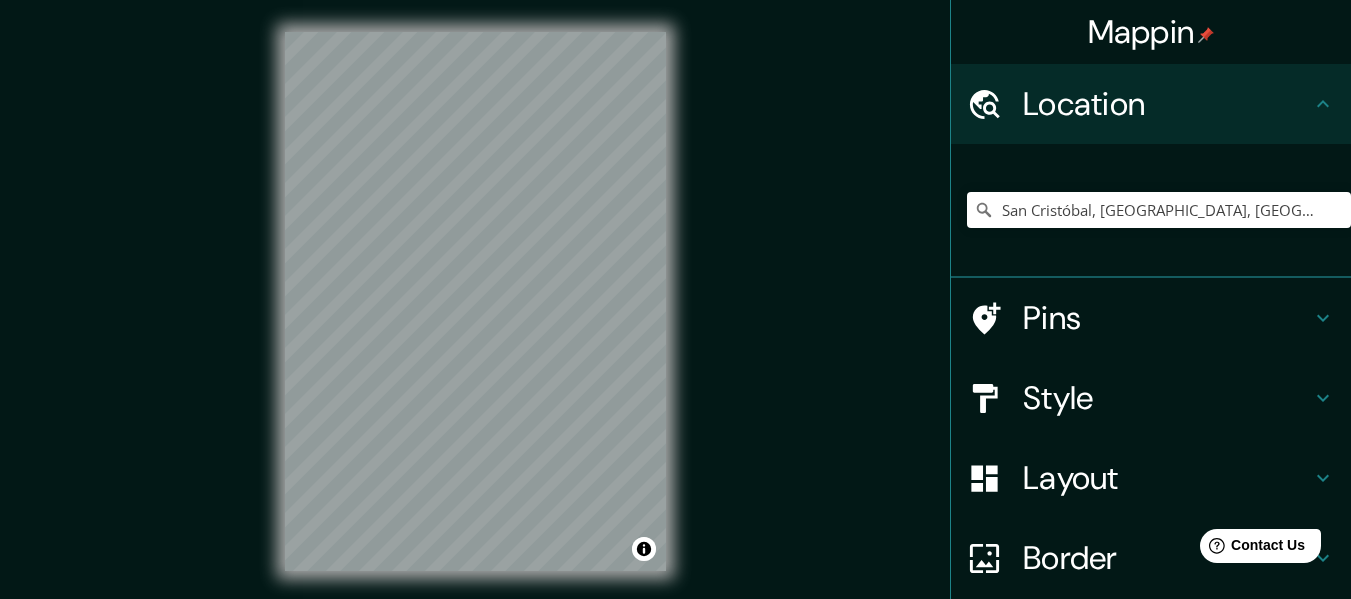 click on "Style" at bounding box center [1167, 398] 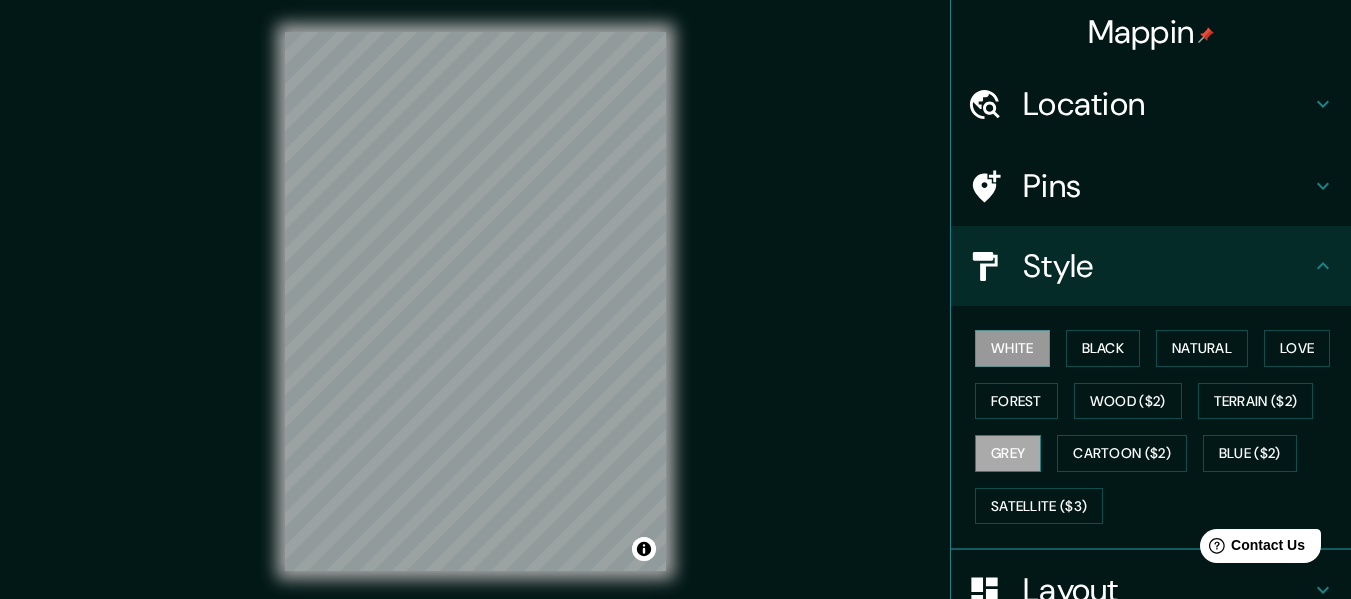 click on "Grey" at bounding box center [1008, 453] 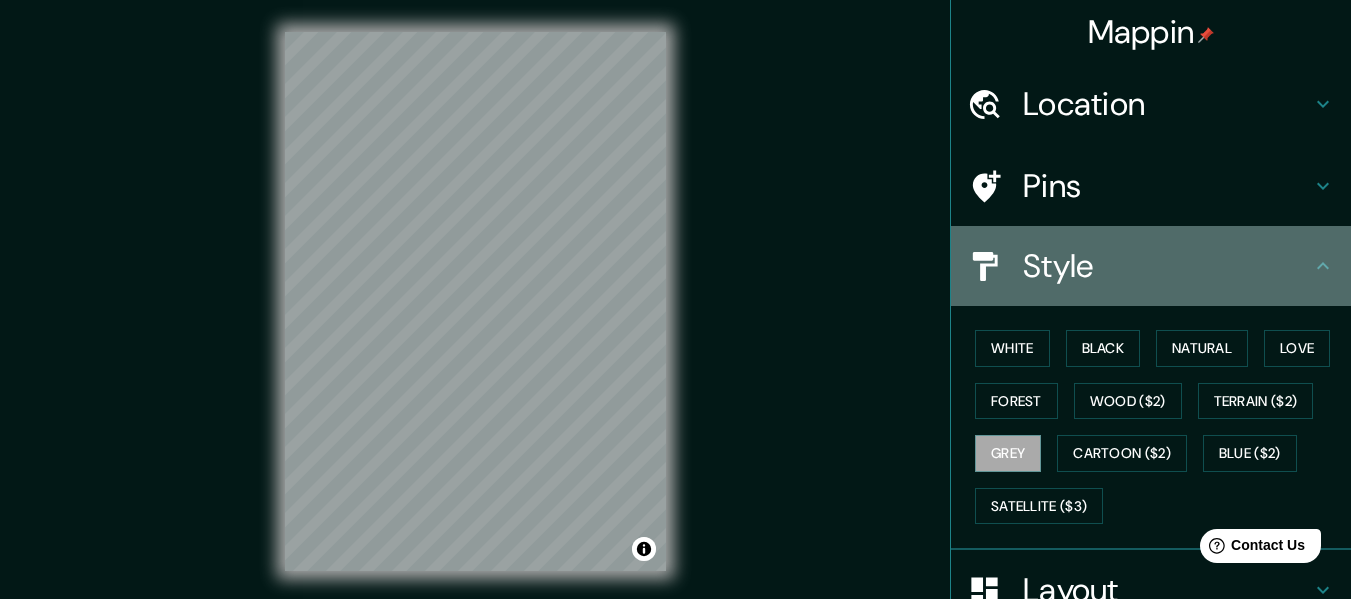 click on "Style" at bounding box center (1167, 266) 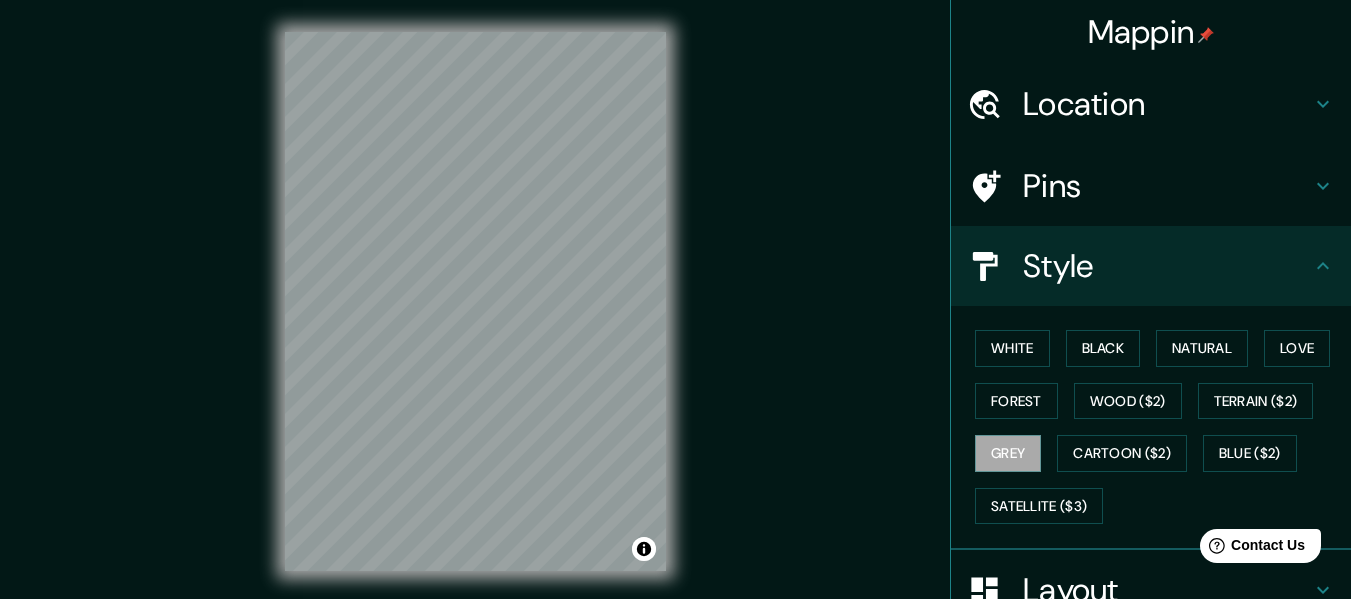 click 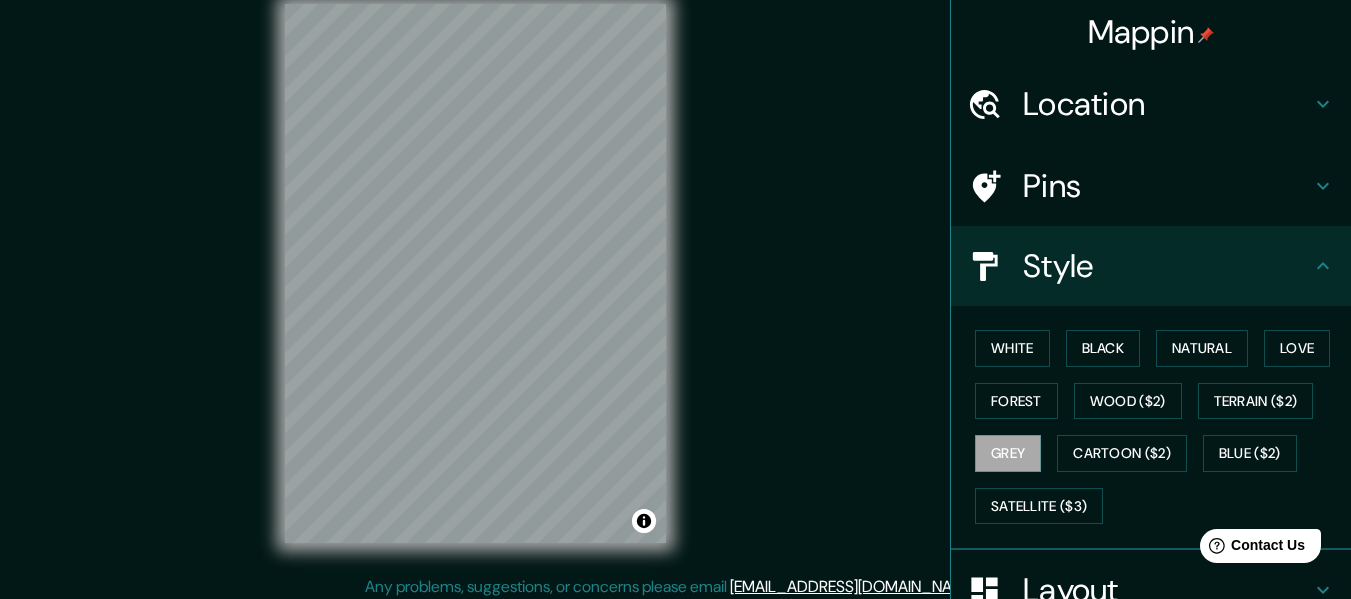 scroll, scrollTop: 36, scrollLeft: 0, axis: vertical 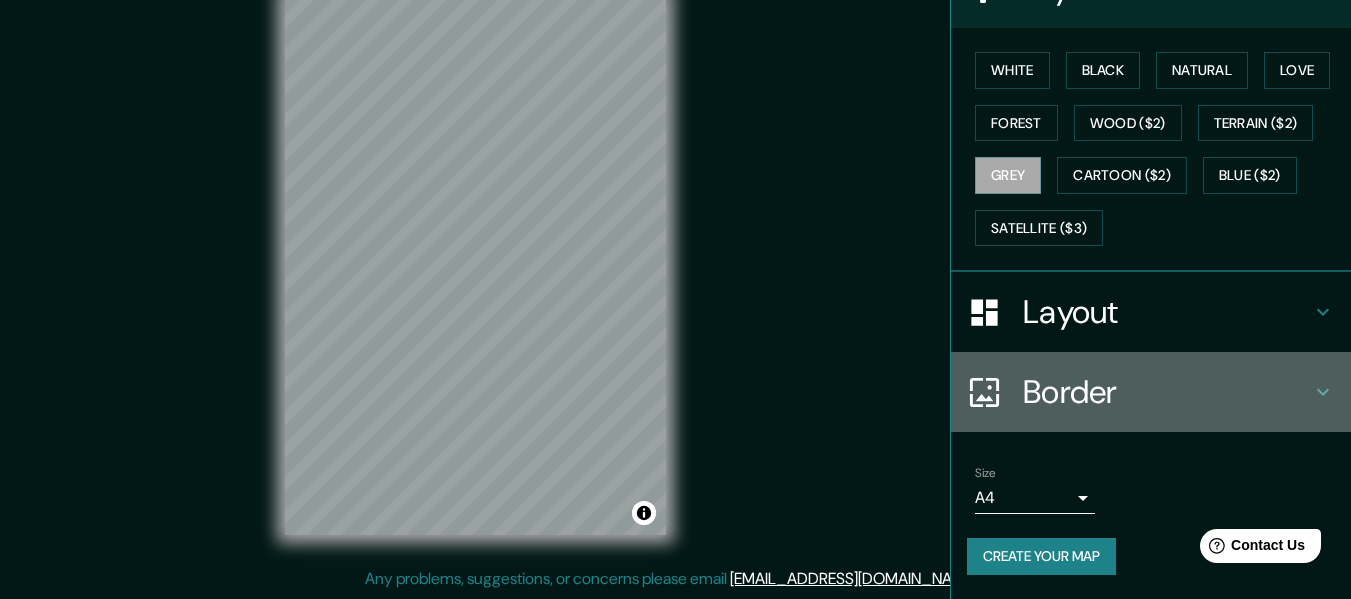 click on "Border" at bounding box center (1167, 392) 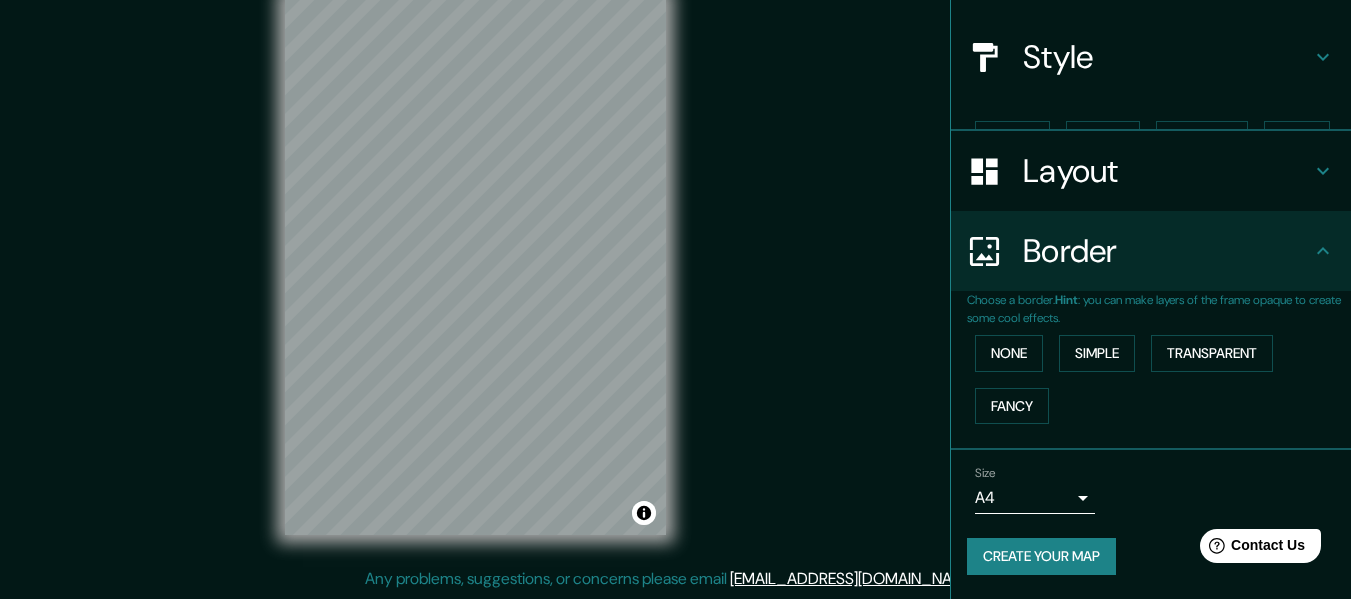 scroll, scrollTop: 175, scrollLeft: 0, axis: vertical 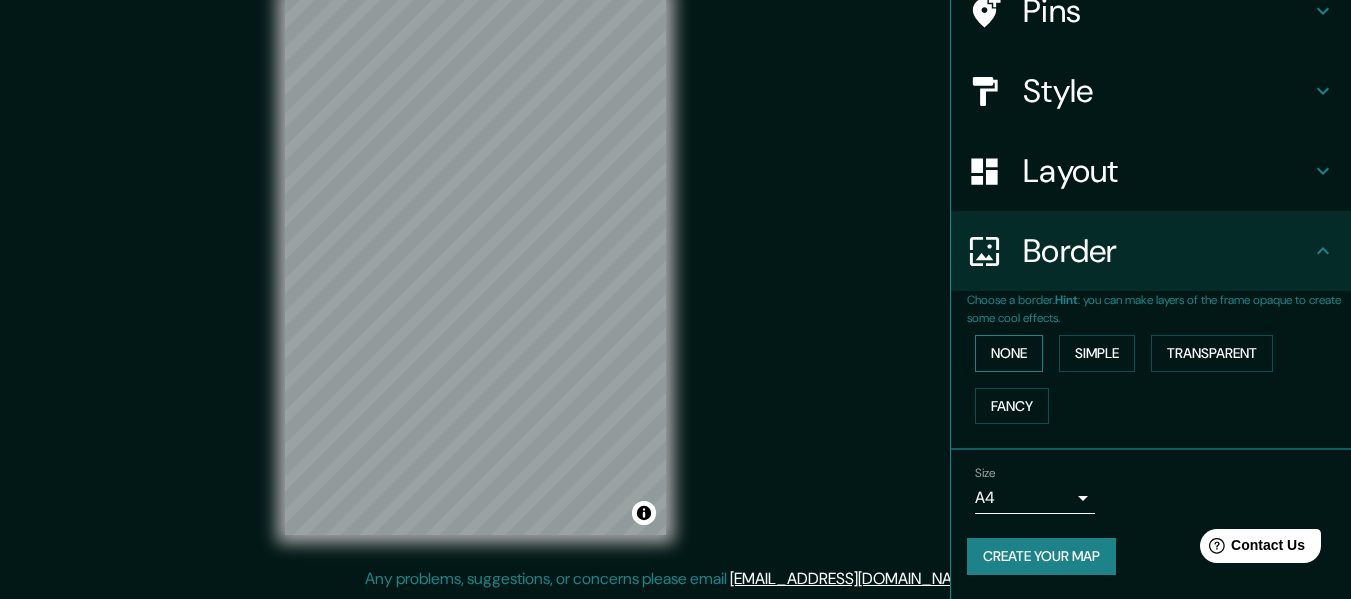 click on "None" at bounding box center [1009, 353] 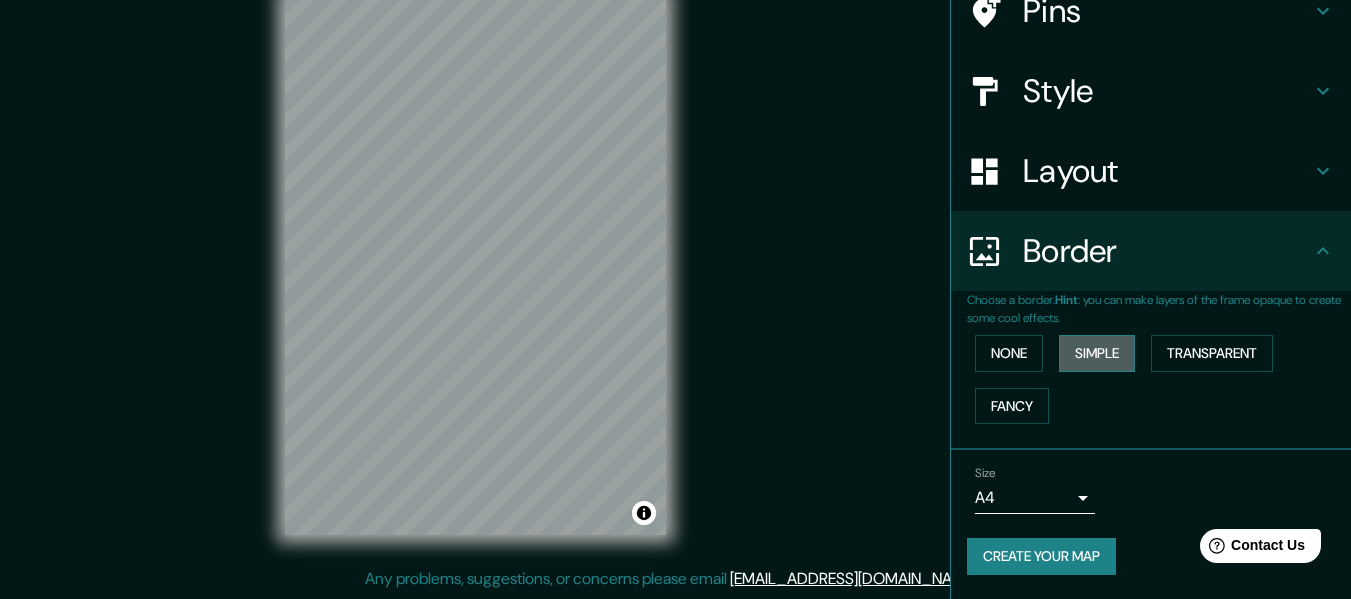 click on "Simple" at bounding box center (1097, 353) 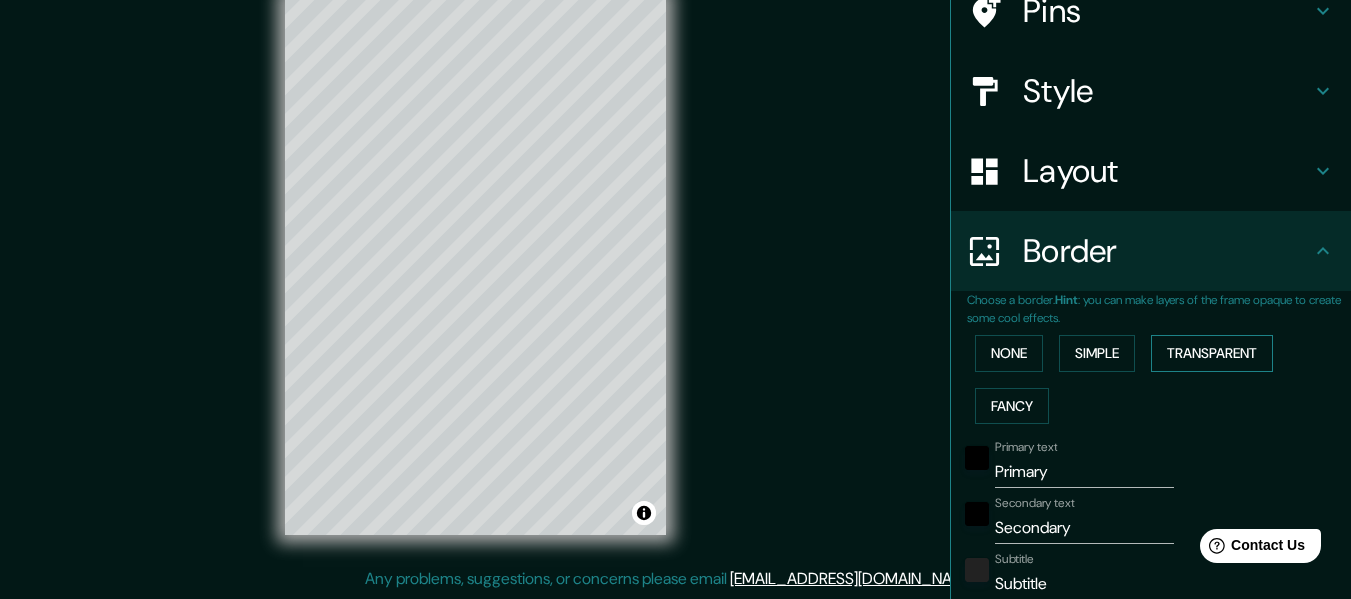 click on "Transparent" at bounding box center (1212, 353) 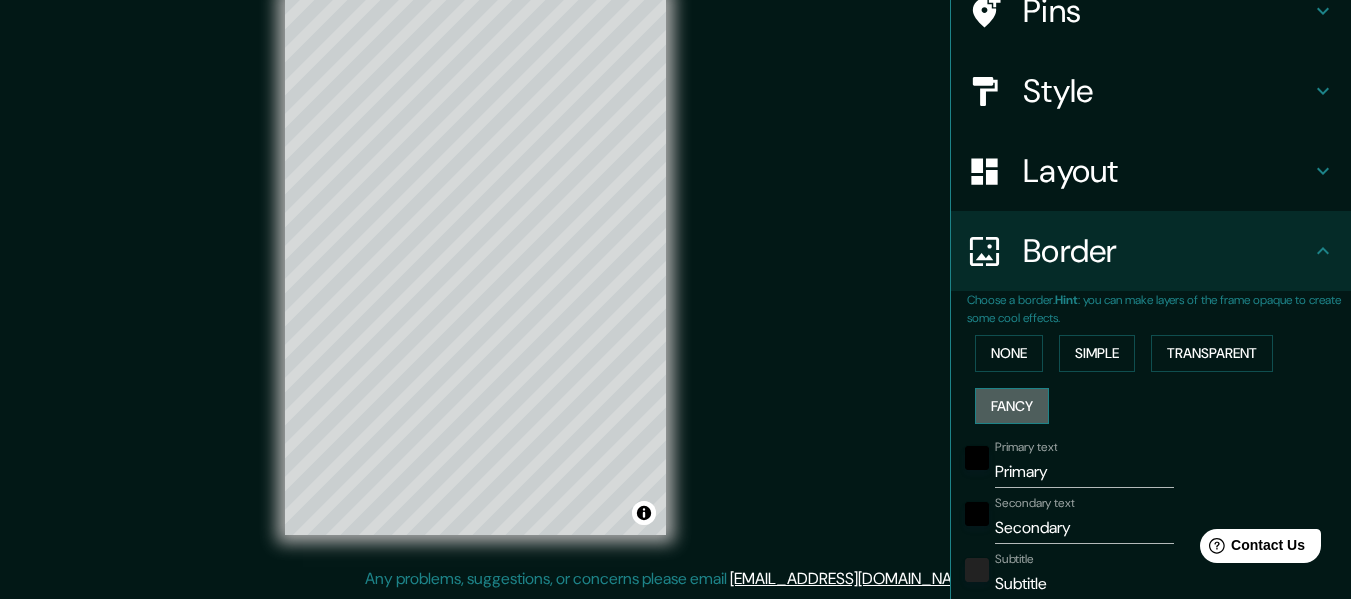 click on "Fancy" at bounding box center (1012, 406) 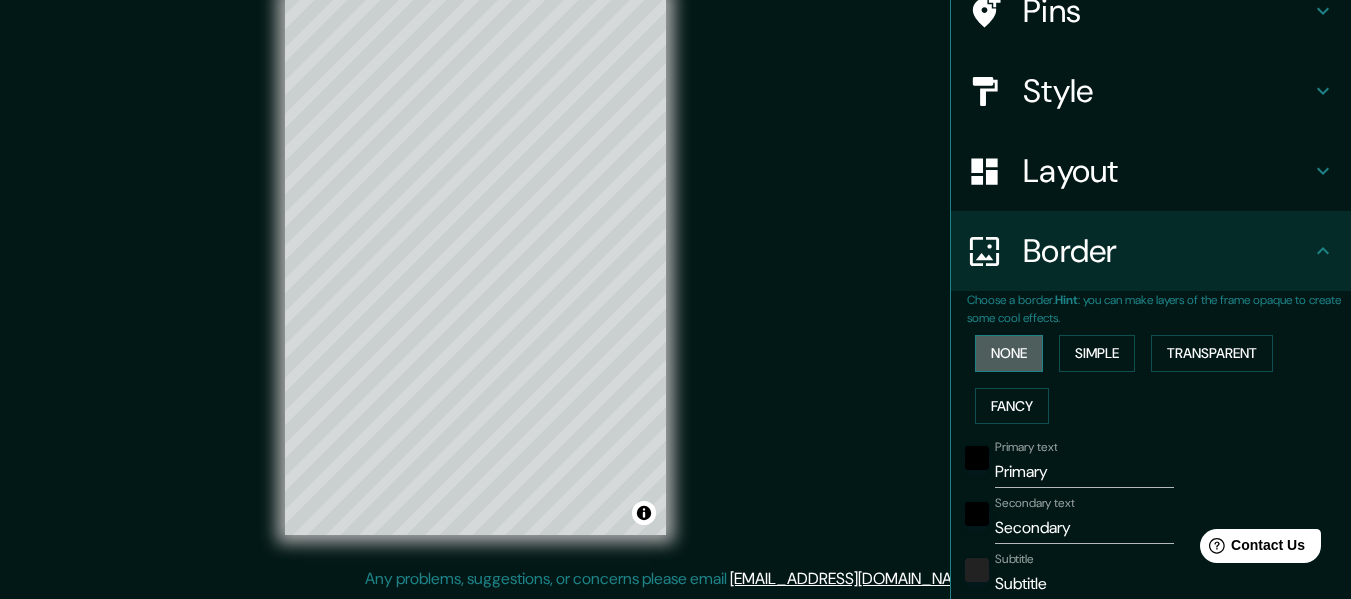 click on "None" at bounding box center (1009, 353) 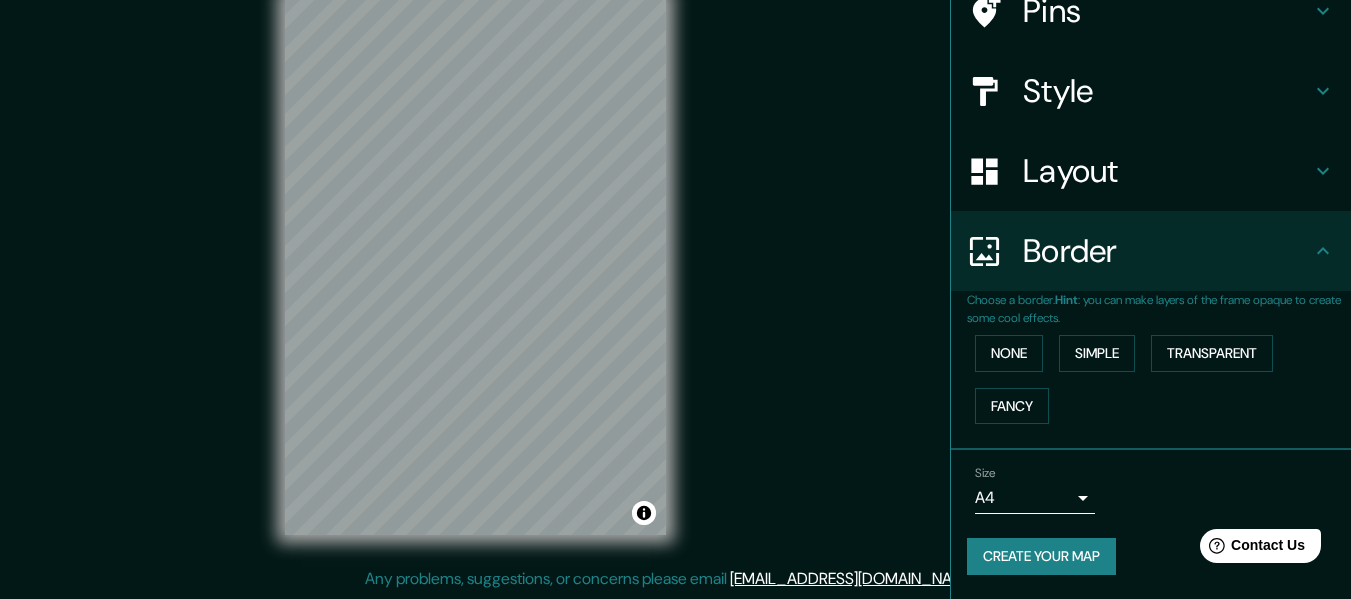 click on "Create your map" at bounding box center (1041, 556) 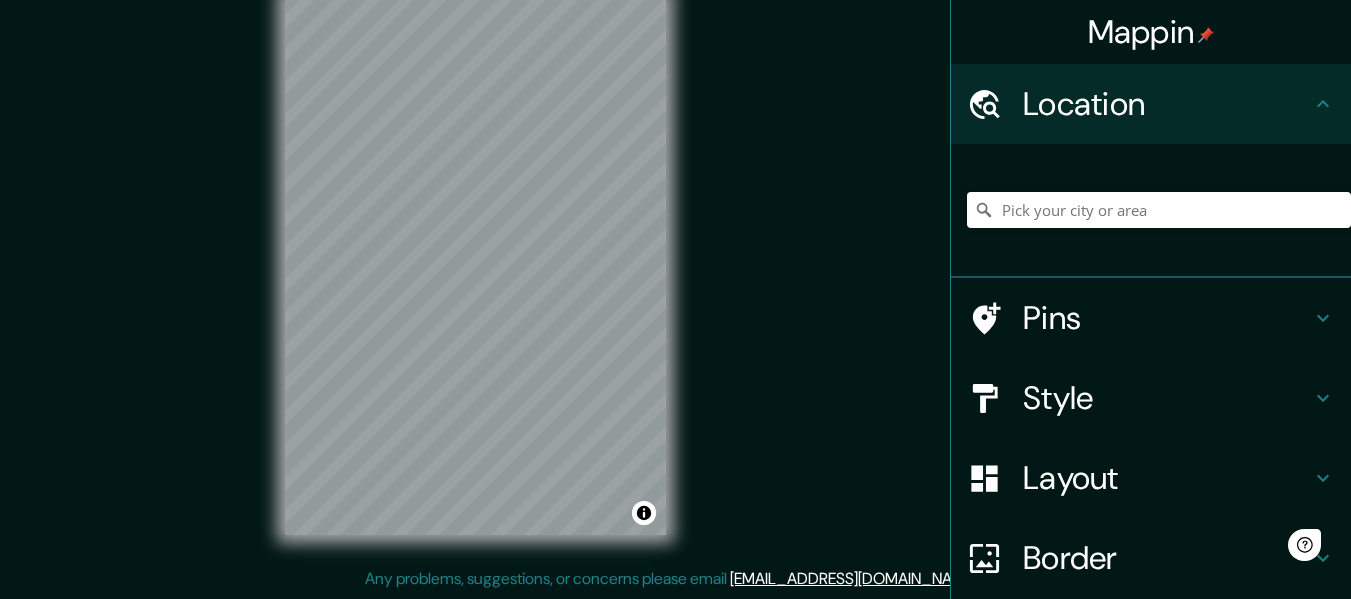 scroll, scrollTop: 0, scrollLeft: 0, axis: both 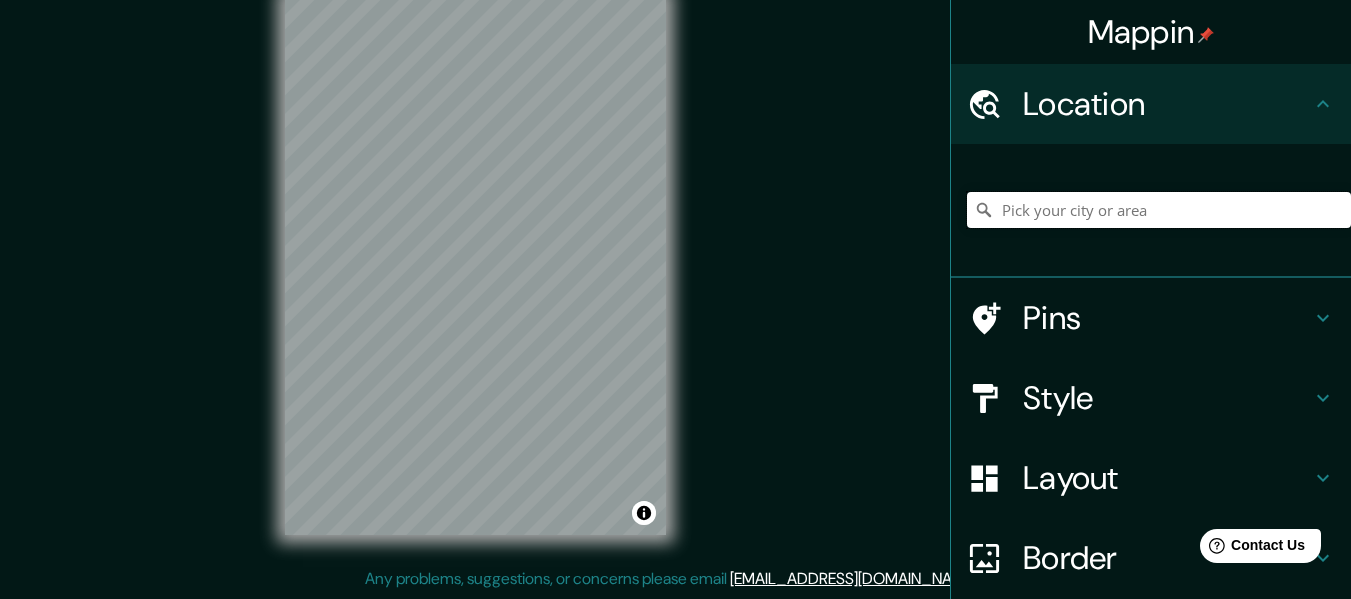 drag, startPoint x: 0, startPoint y: 0, endPoint x: 1137, endPoint y: 223, distance: 1158.6621 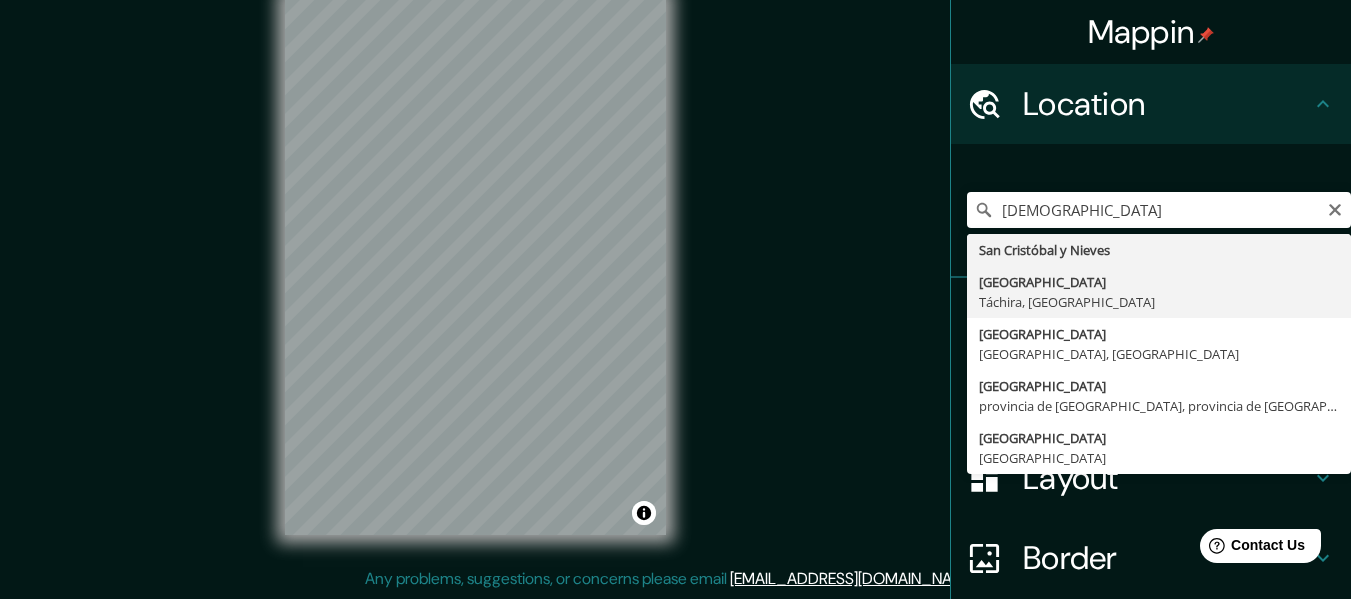 type on "San Cristóbal, [GEOGRAPHIC_DATA], [GEOGRAPHIC_DATA]" 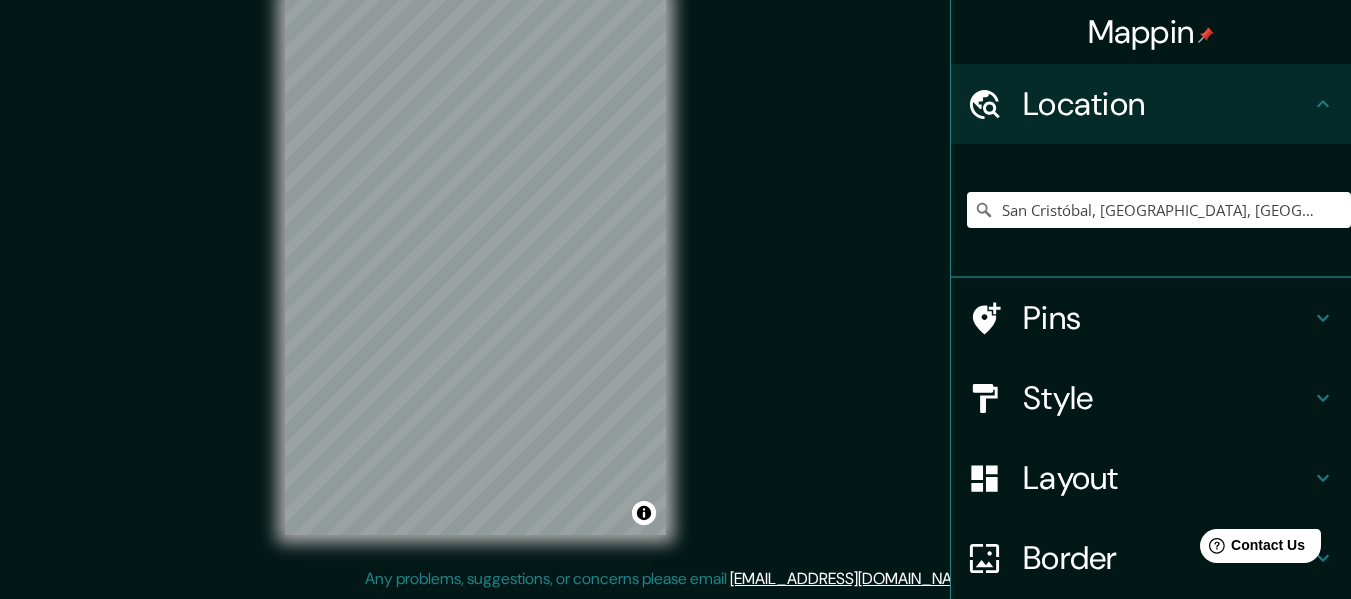 click on "Style" at bounding box center [1167, 398] 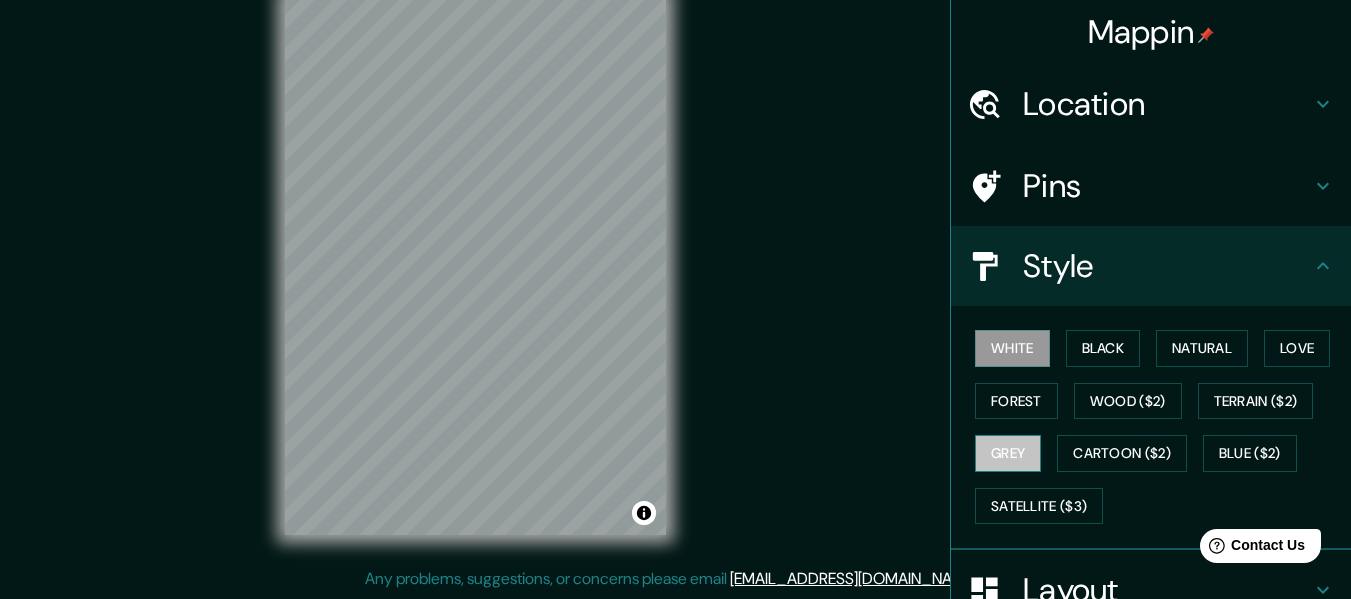 click on "Grey" at bounding box center [1008, 453] 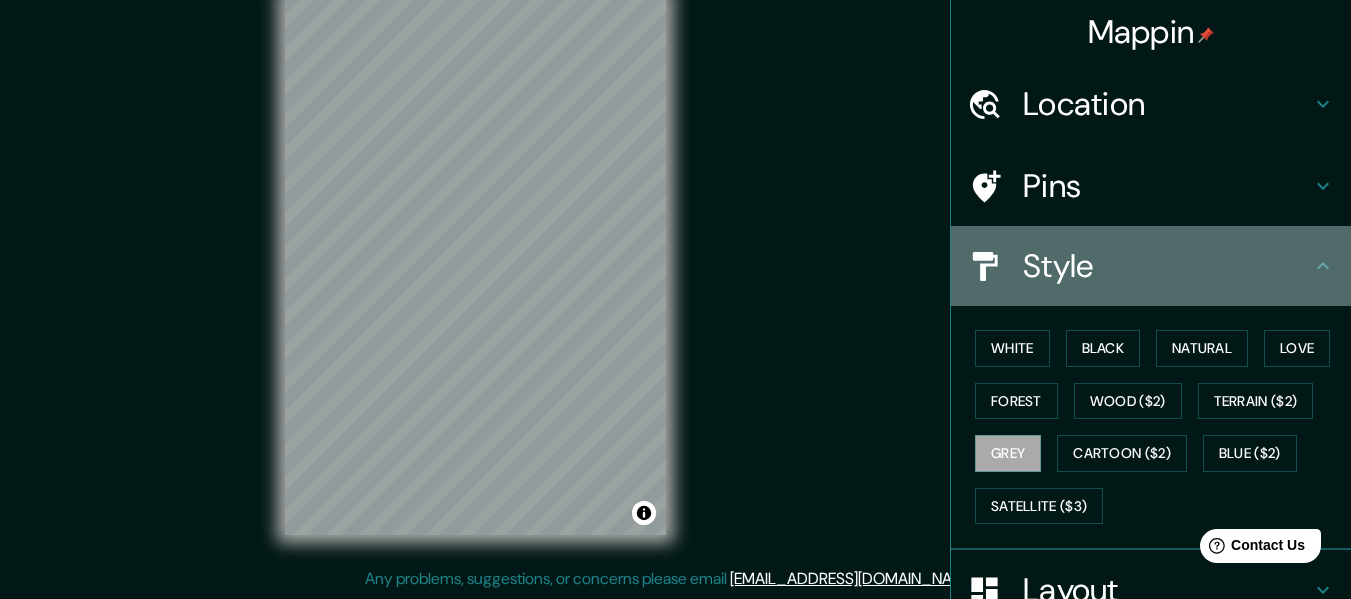 click on "Style" at bounding box center (1167, 266) 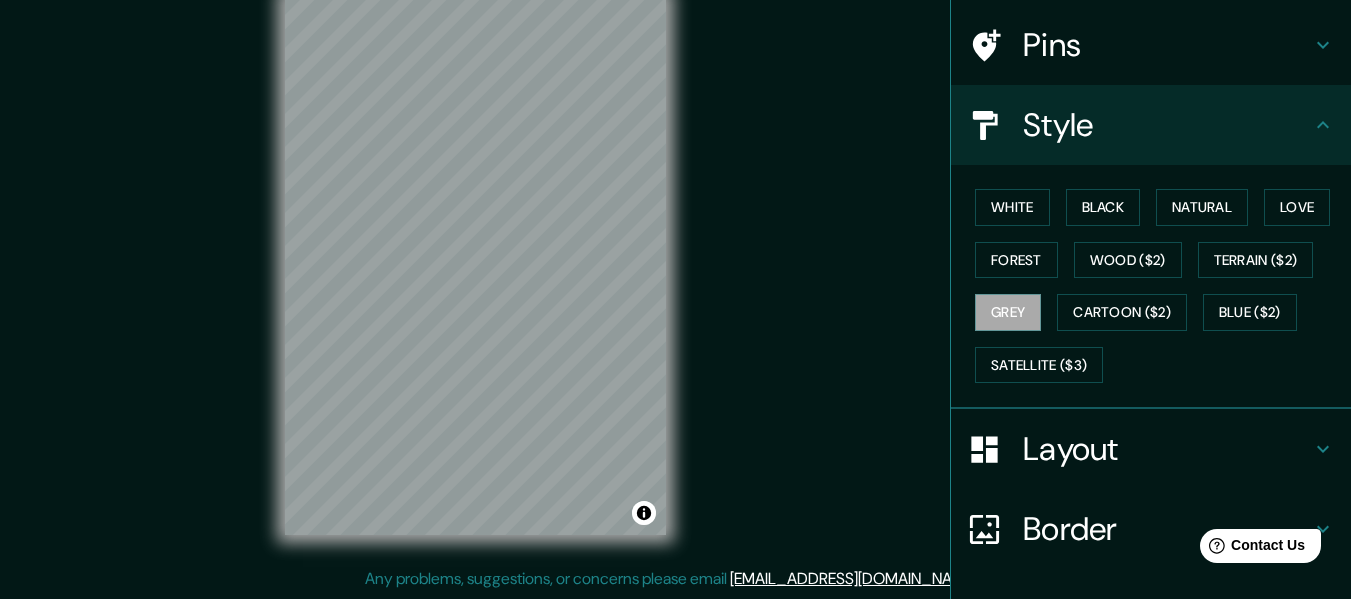 scroll, scrollTop: 278, scrollLeft: 0, axis: vertical 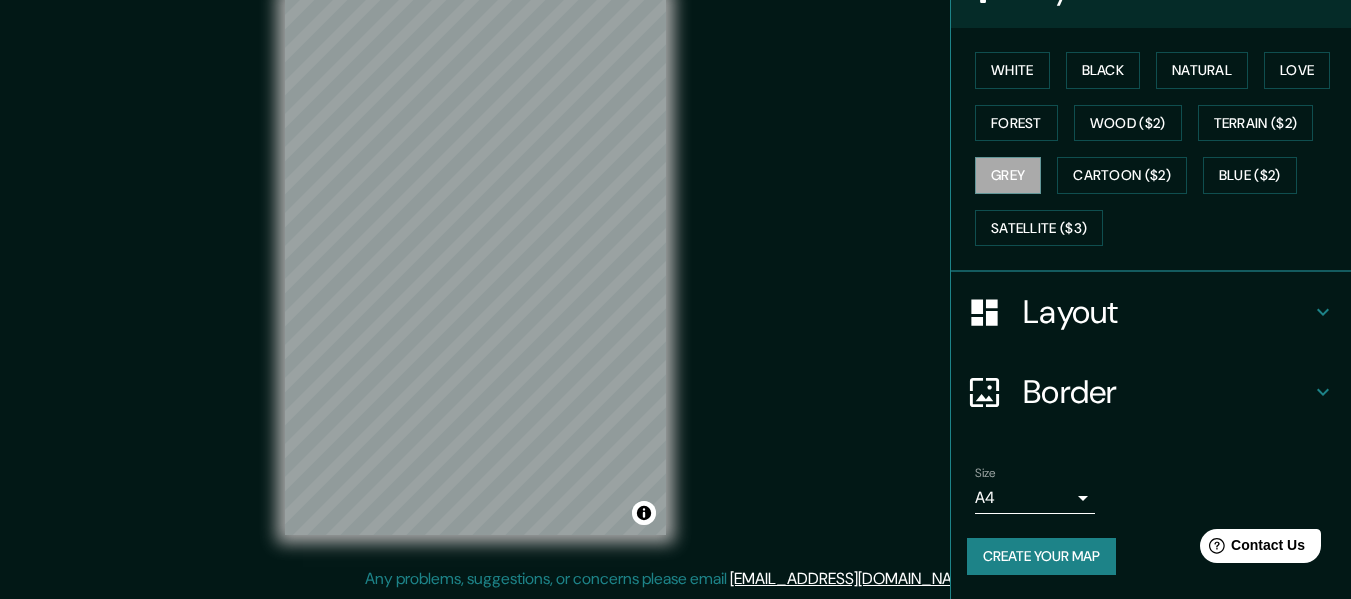 click on "Create your map" at bounding box center (1041, 556) 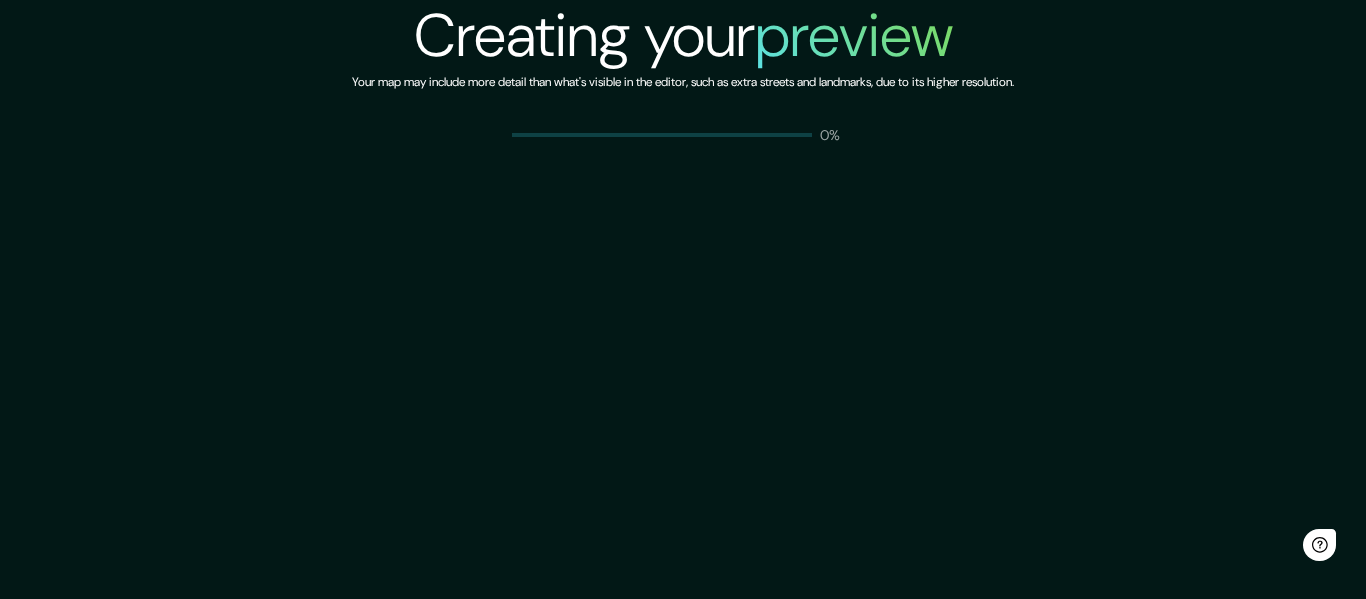 scroll, scrollTop: 0, scrollLeft: 0, axis: both 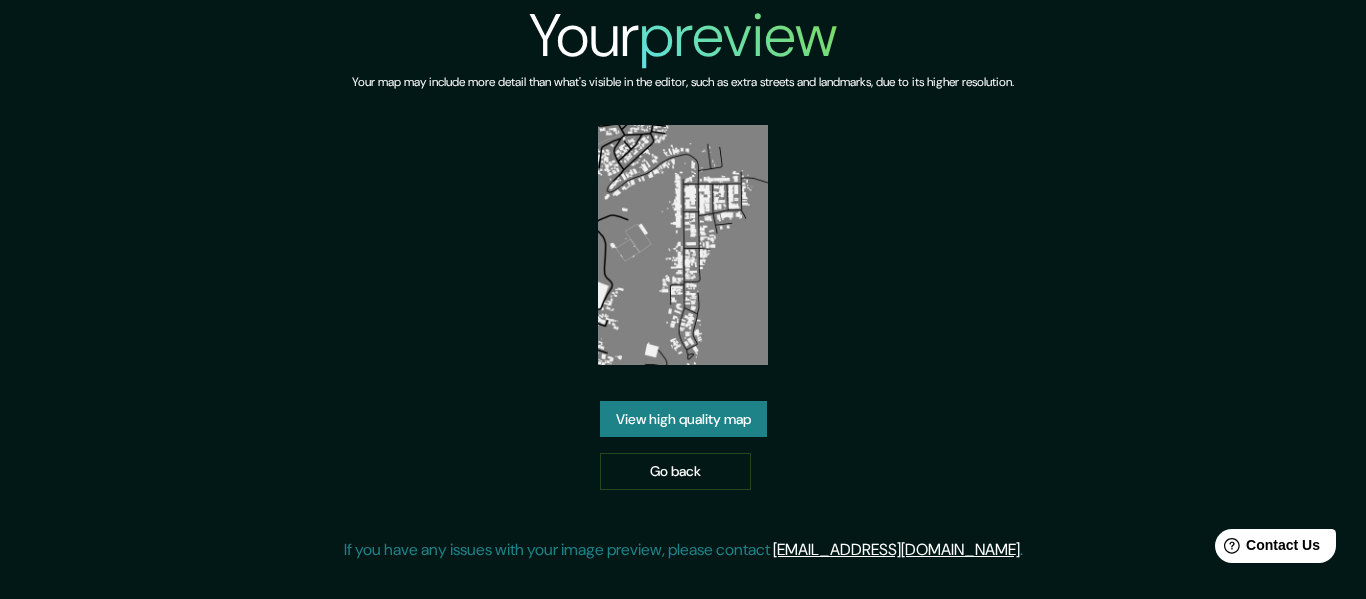 drag, startPoint x: 725, startPoint y: 249, endPoint x: 657, endPoint y: 406, distance: 171.09354 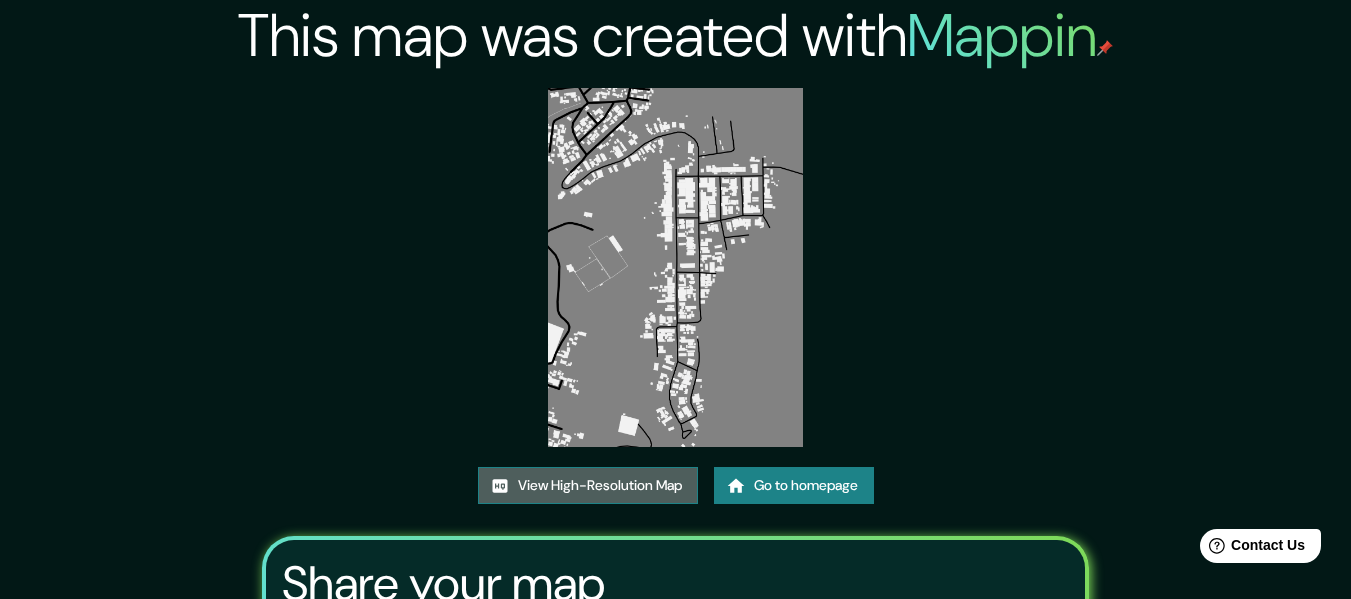 click on "View High-Resolution Map" at bounding box center (588, 485) 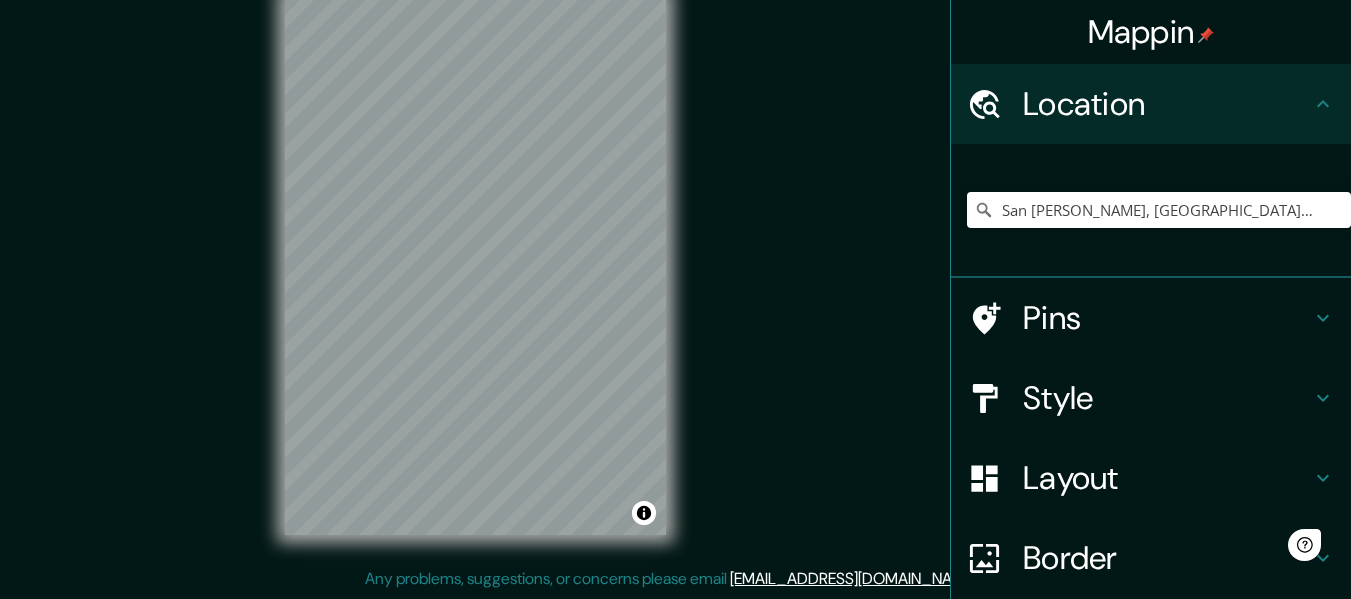 scroll, scrollTop: 0, scrollLeft: 0, axis: both 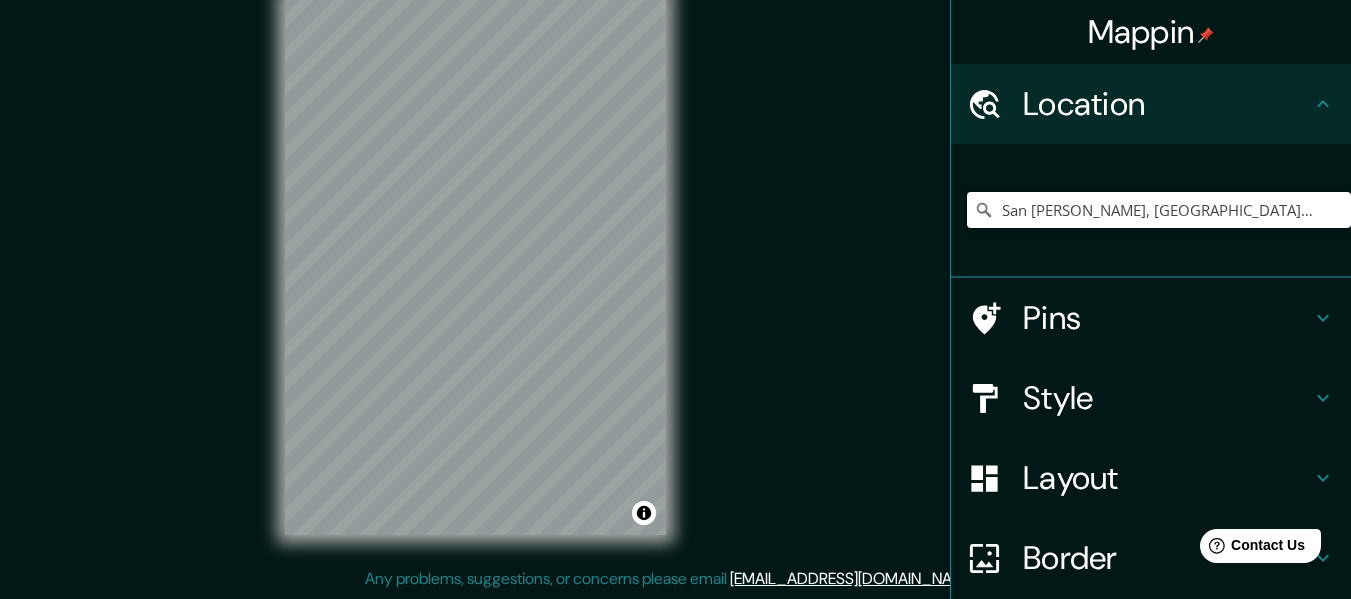 click on "San Cristóbal, [GEOGRAPHIC_DATA], [GEOGRAPHIC_DATA]" at bounding box center [1159, 210] 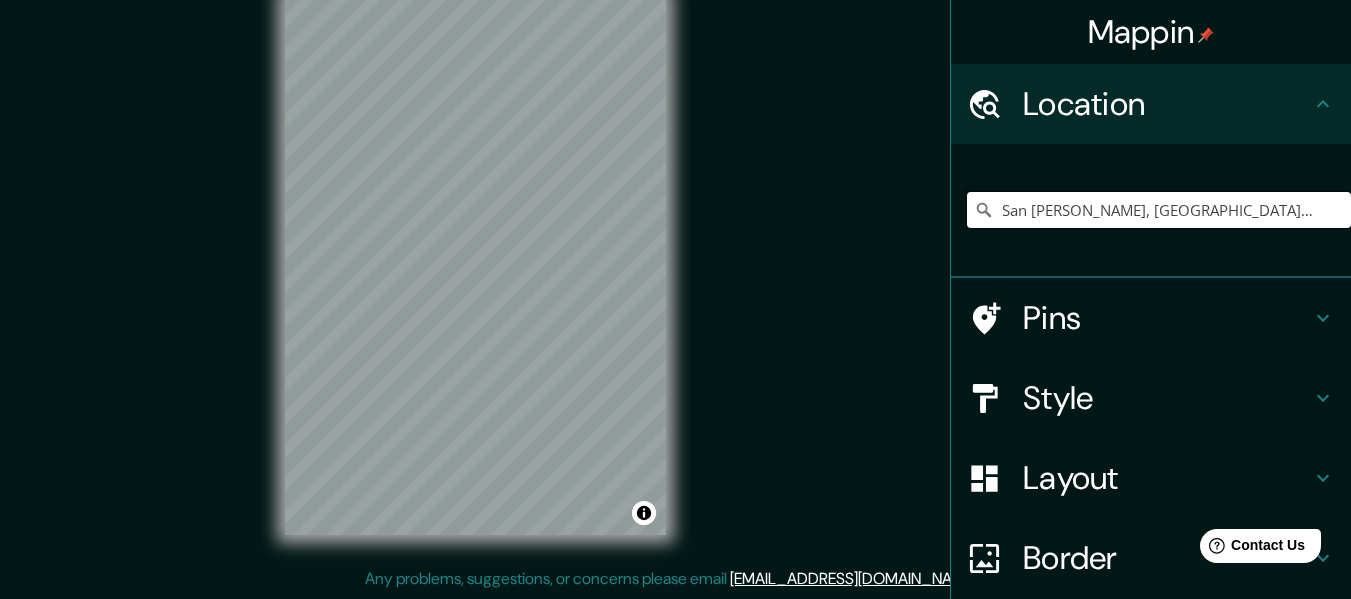 click on "San Cristóbal, [GEOGRAPHIC_DATA], [GEOGRAPHIC_DATA]" at bounding box center [1159, 210] 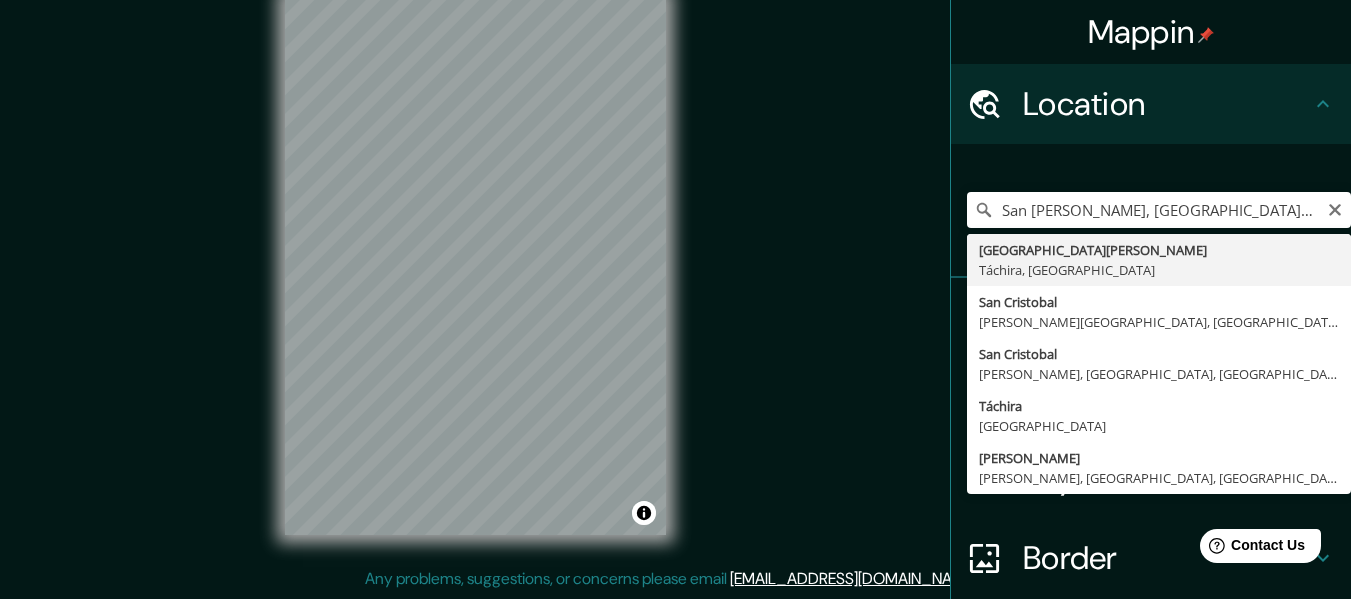 type on "San Cristóbal, [GEOGRAPHIC_DATA], [GEOGRAPHIC_DATA]" 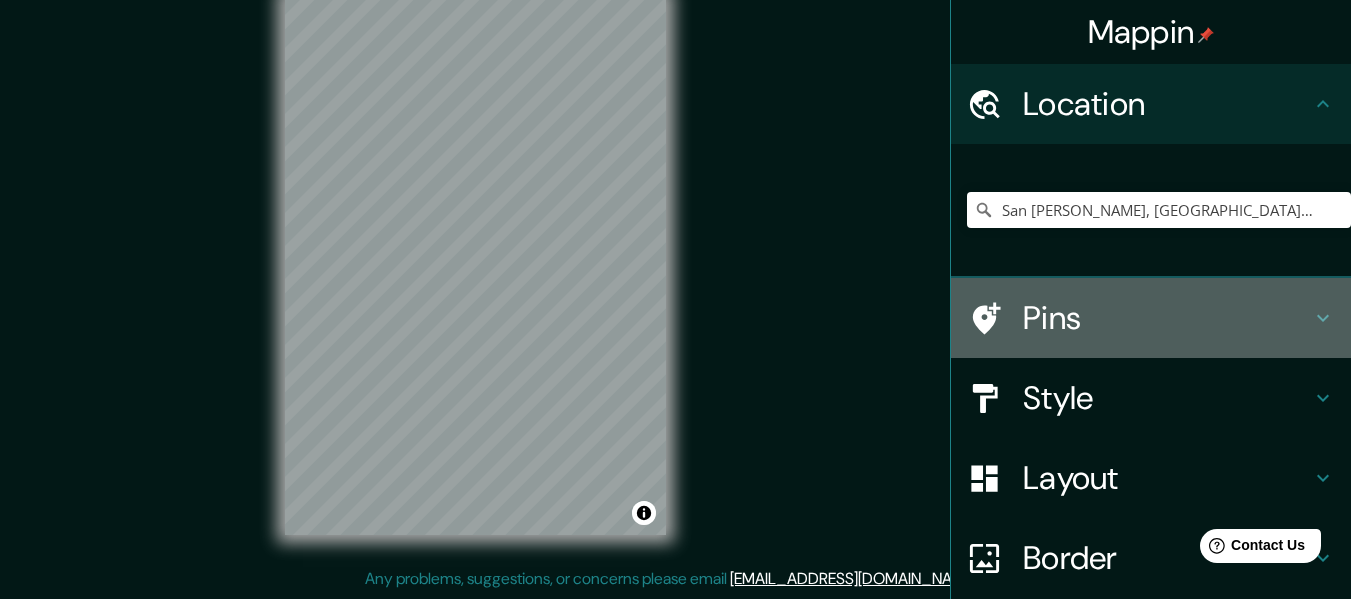 click on "Pins" at bounding box center [1167, 318] 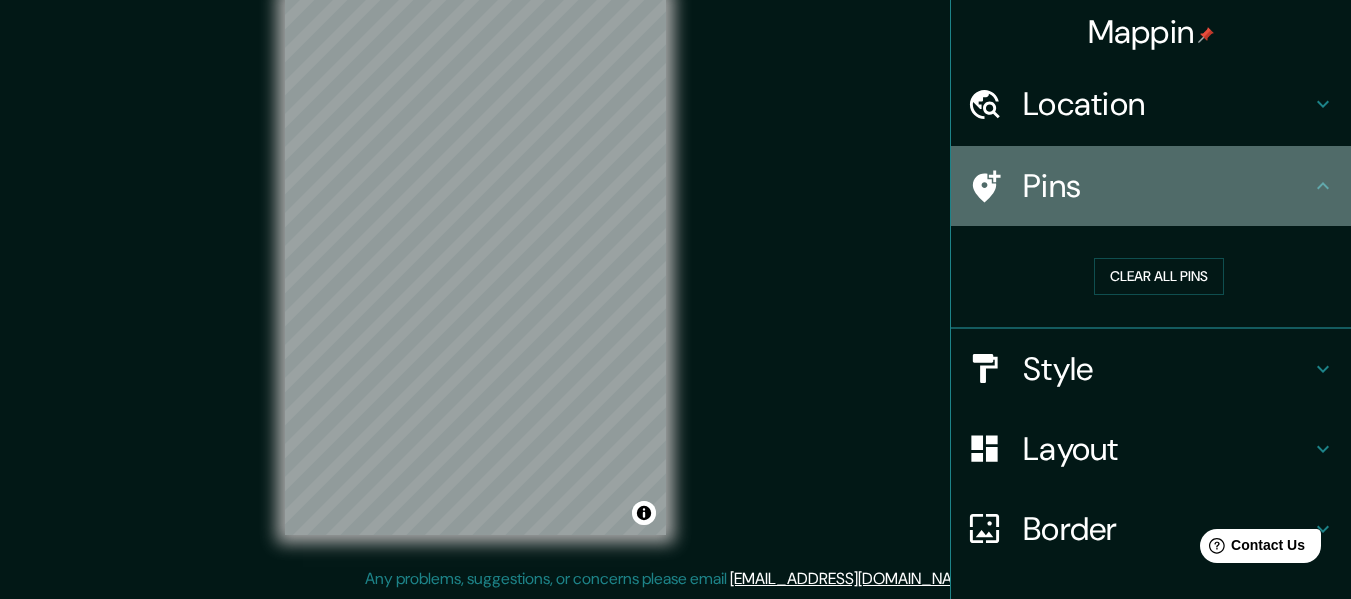 drag, startPoint x: 1127, startPoint y: 154, endPoint x: 1131, endPoint y: 180, distance: 26.305893 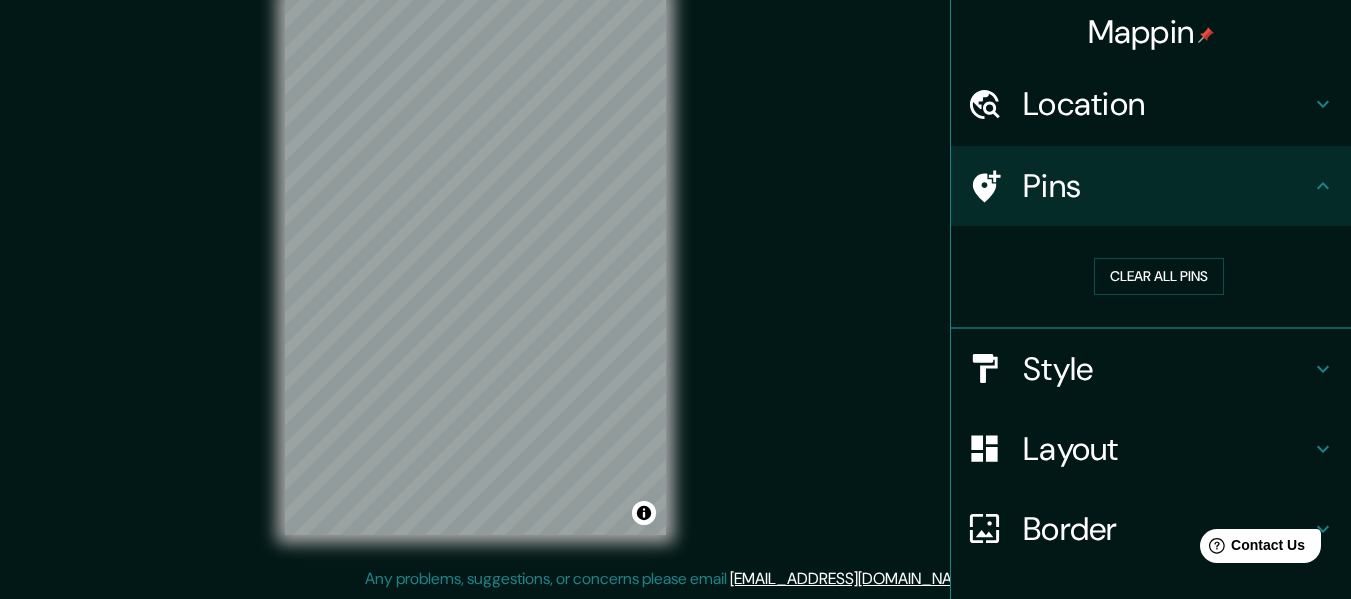 click on "Pins" at bounding box center (1167, 186) 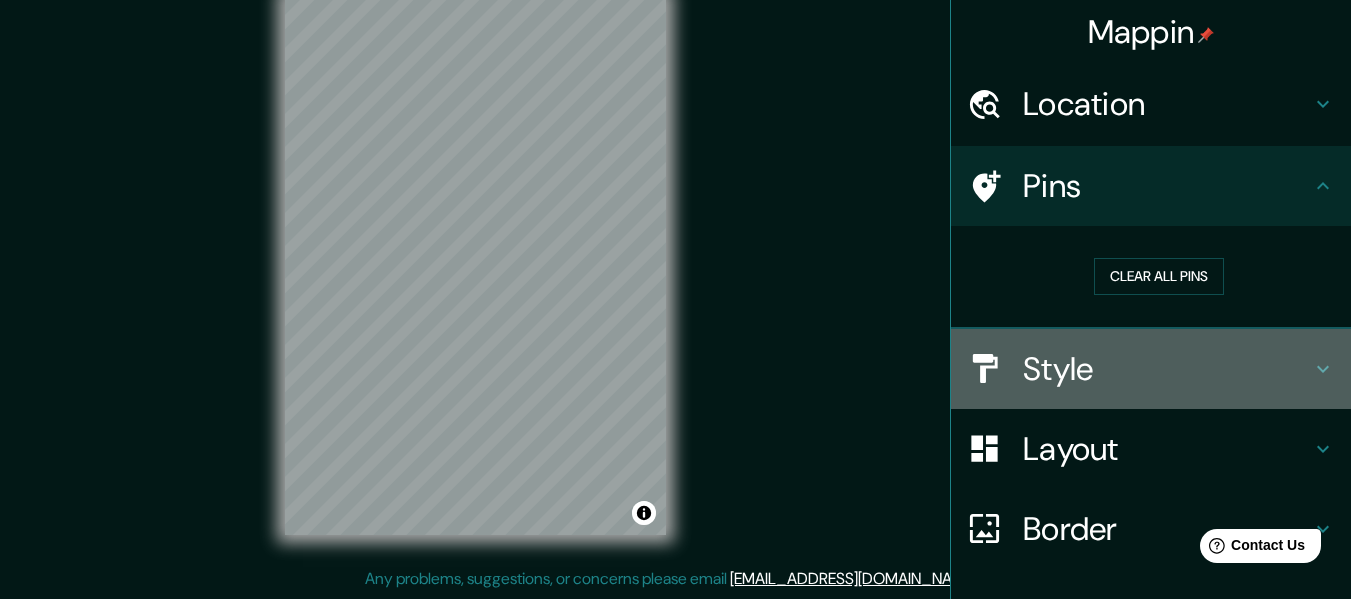 click on "Style" at bounding box center (1167, 369) 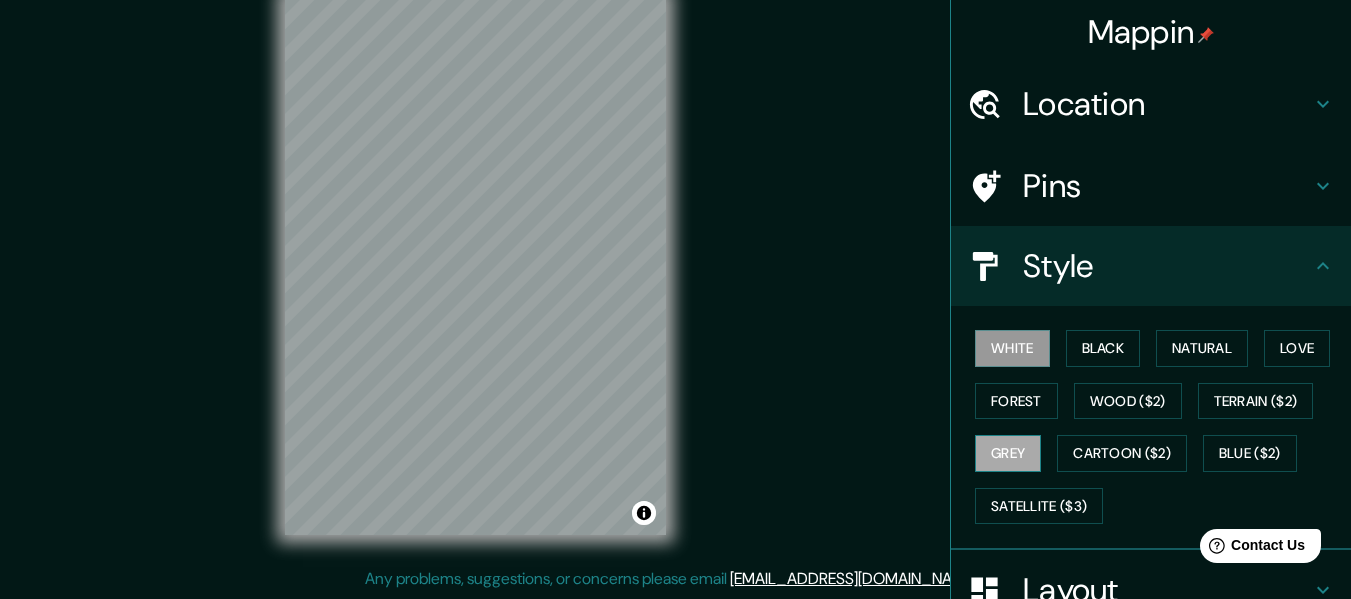 click on "Grey" at bounding box center (1008, 453) 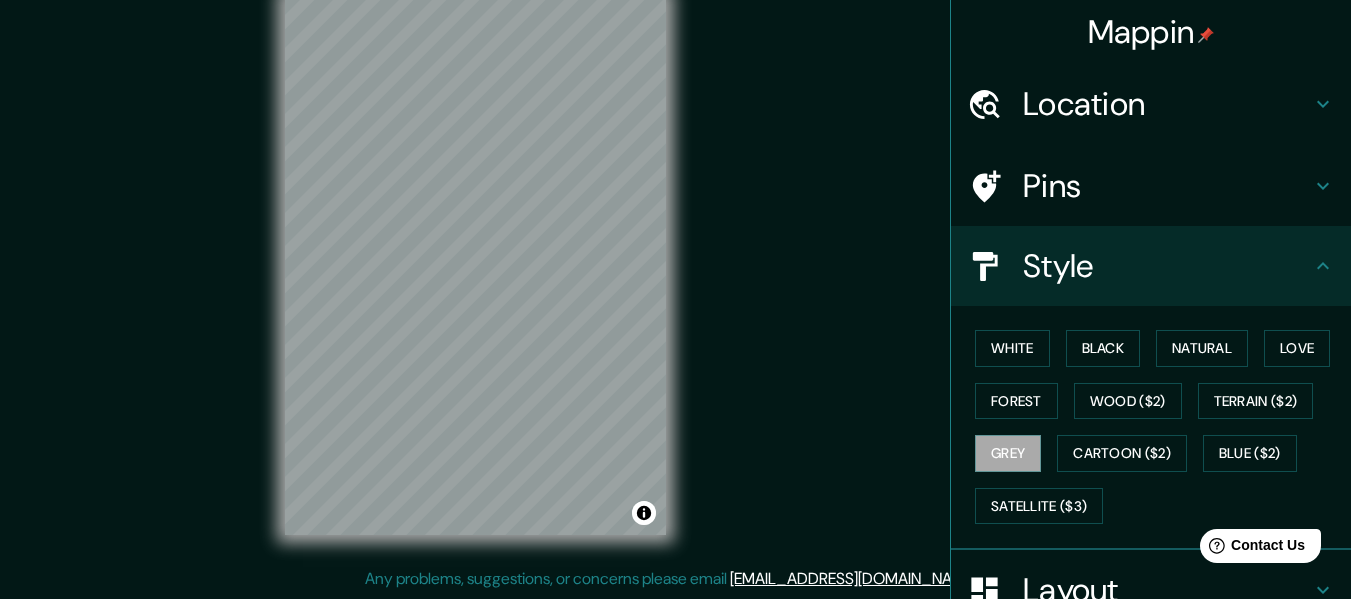 click on "Style" at bounding box center [1151, 266] 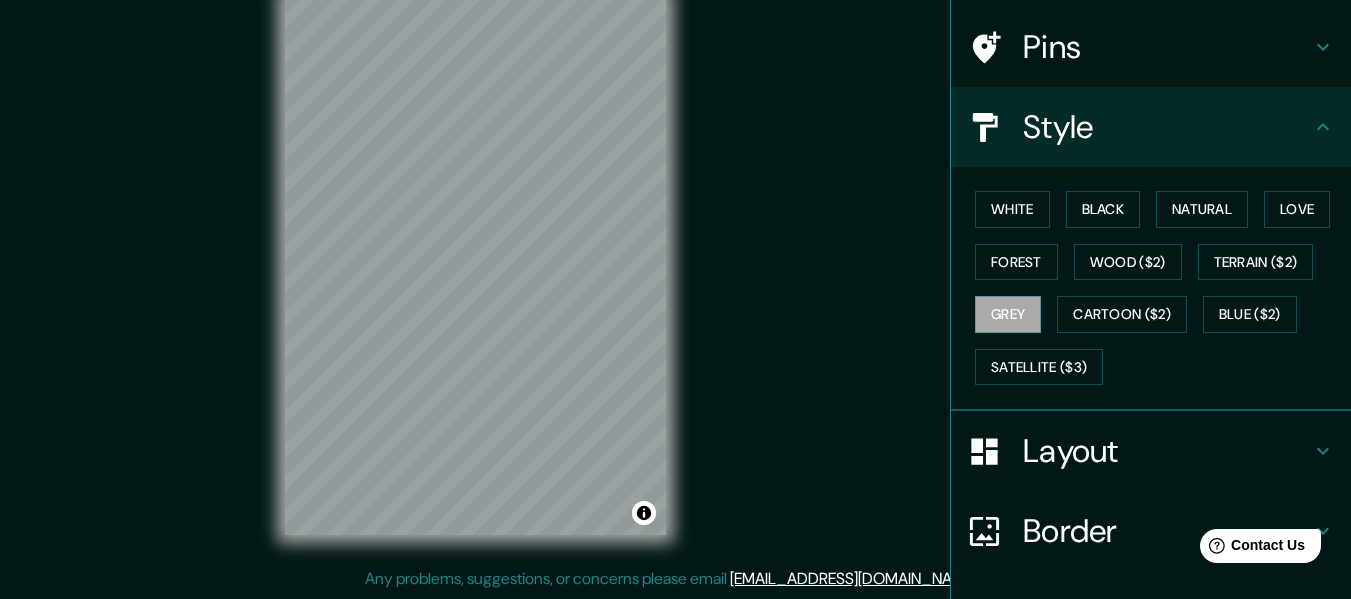scroll, scrollTop: 278, scrollLeft: 0, axis: vertical 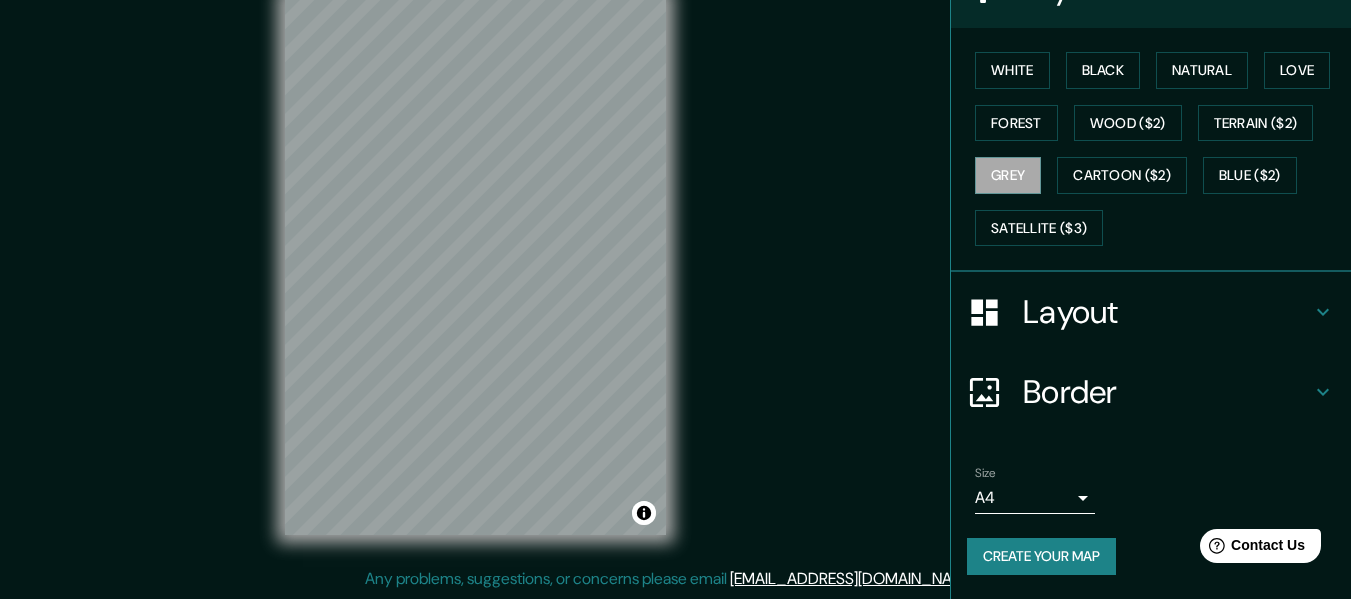 click on "Create your map" at bounding box center (1041, 556) 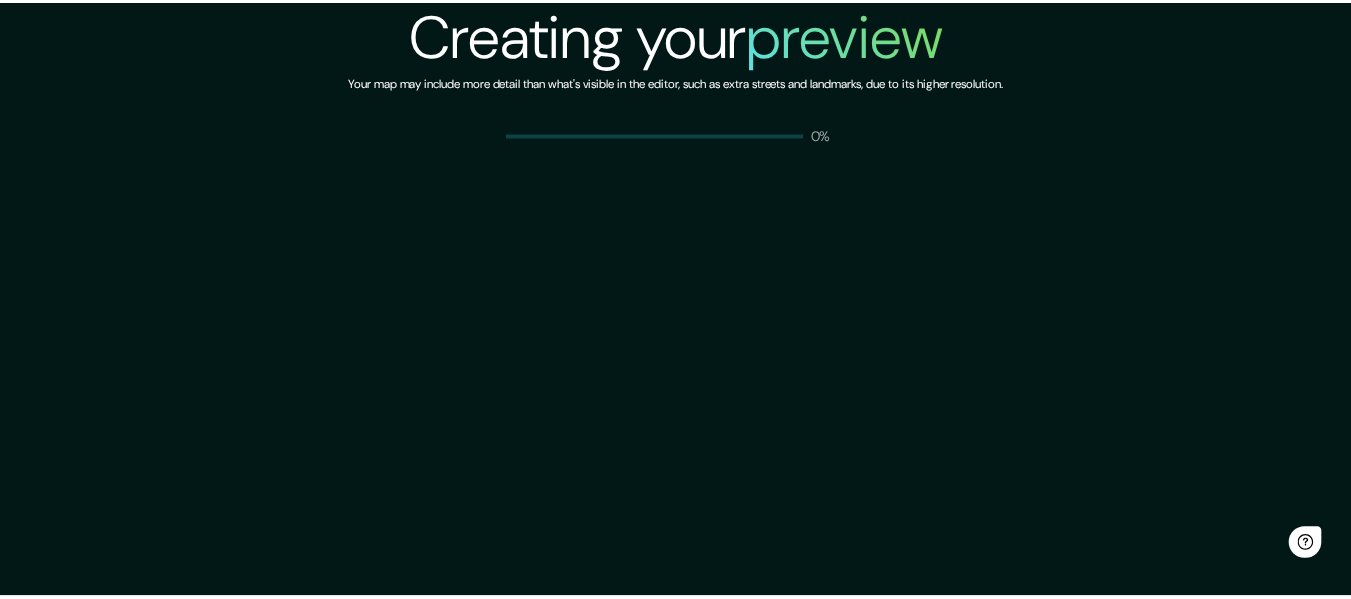 scroll, scrollTop: 0, scrollLeft: 0, axis: both 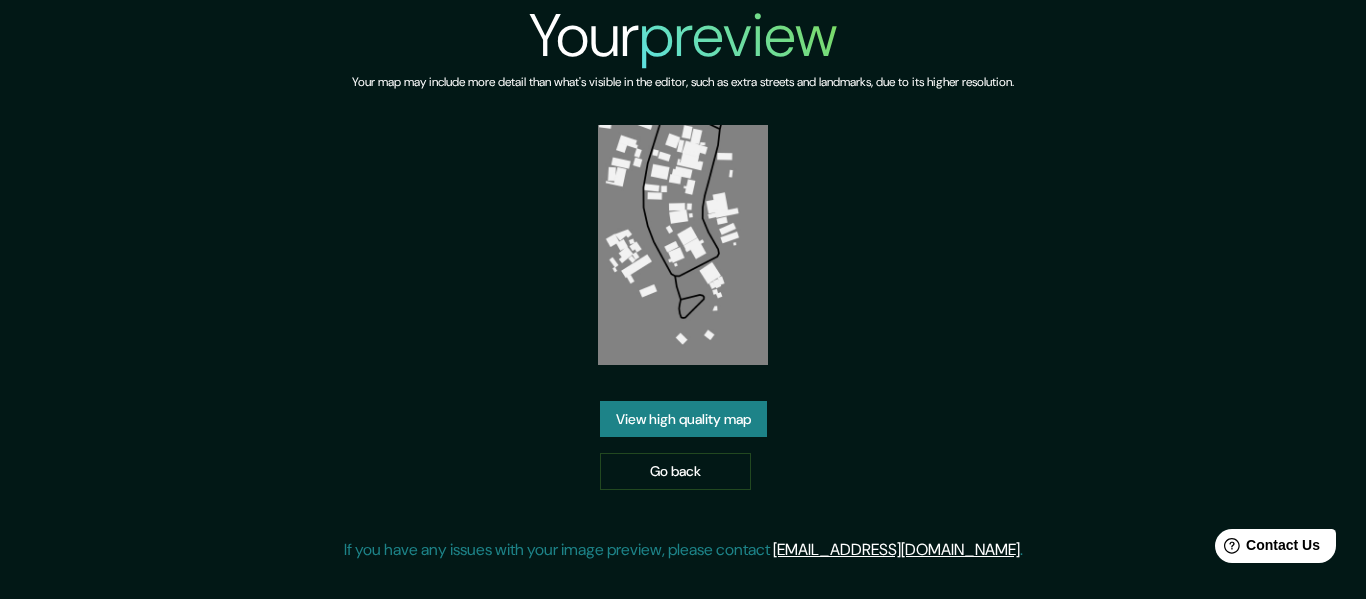 click on "View high quality map" at bounding box center (683, 419) 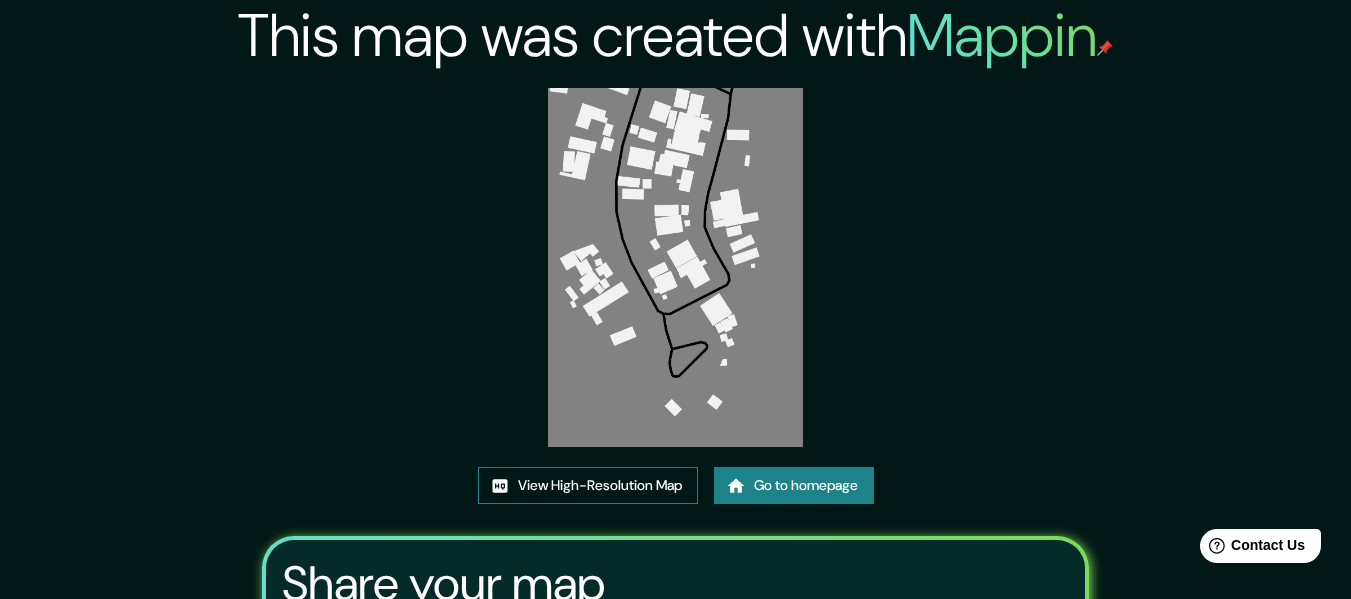 click on "View High-Resolution Map" at bounding box center (588, 485) 